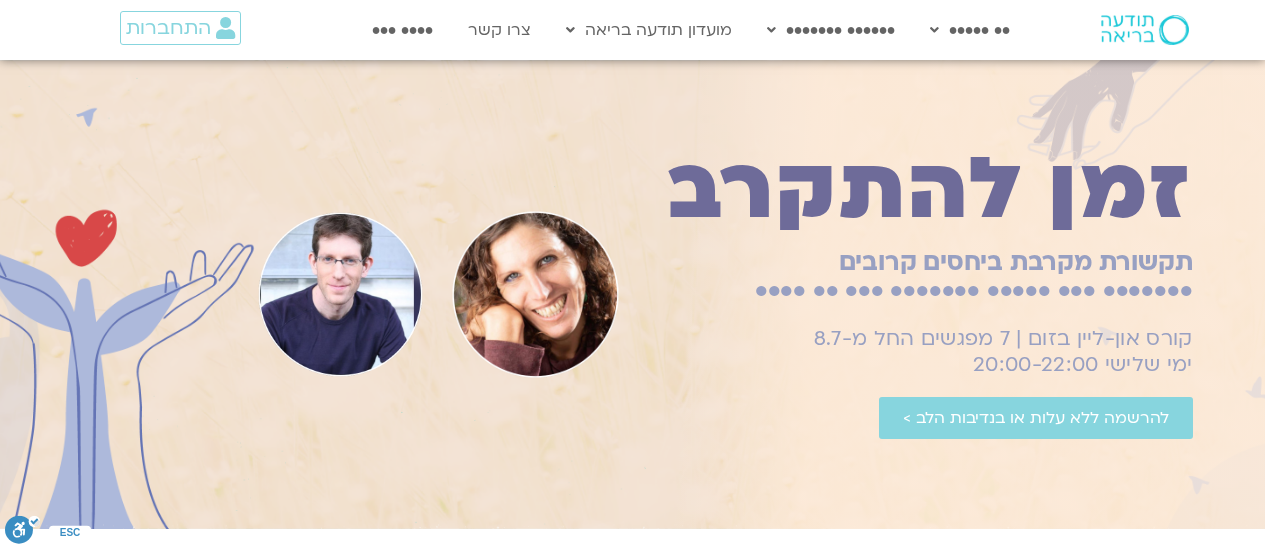 scroll, scrollTop: 0, scrollLeft: 0, axis: both 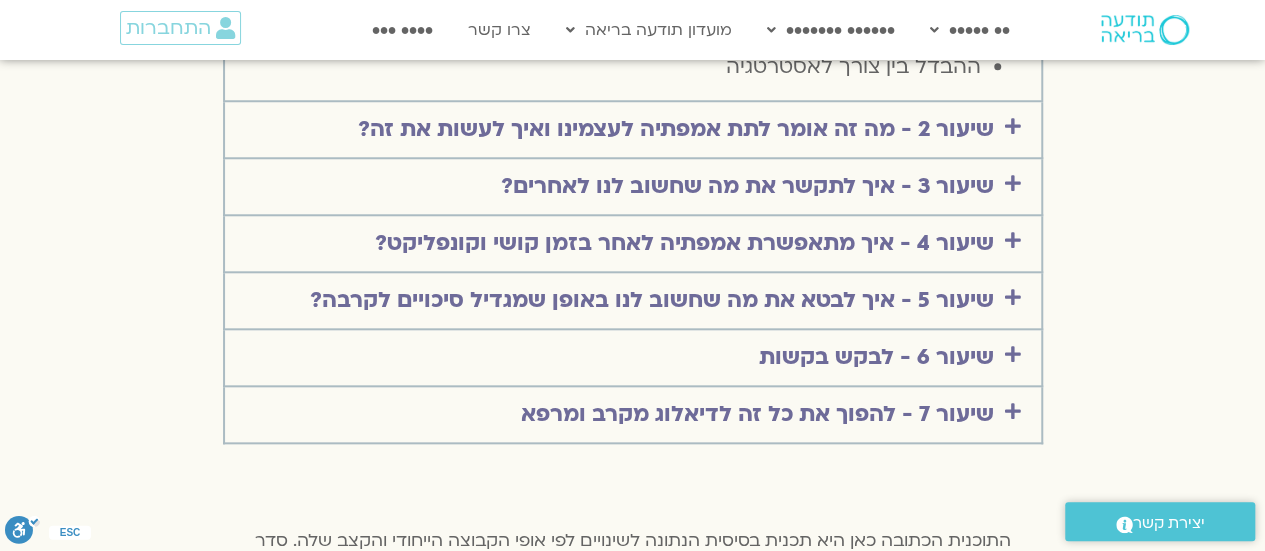 click at bounding box center [1013, 126] 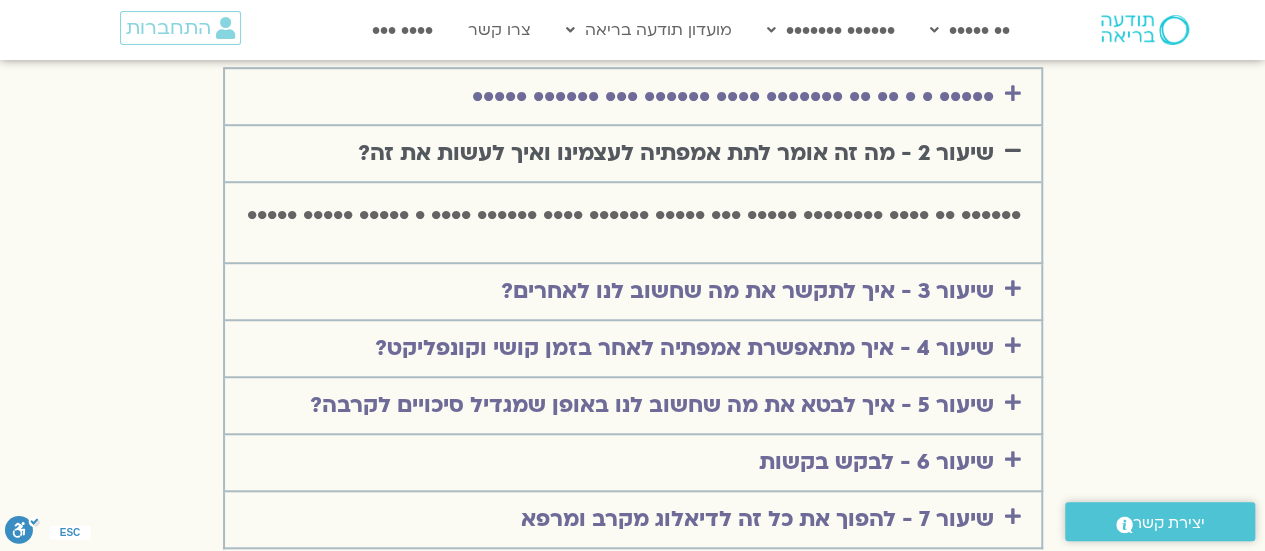 scroll, scrollTop: 4400, scrollLeft: 0, axis: vertical 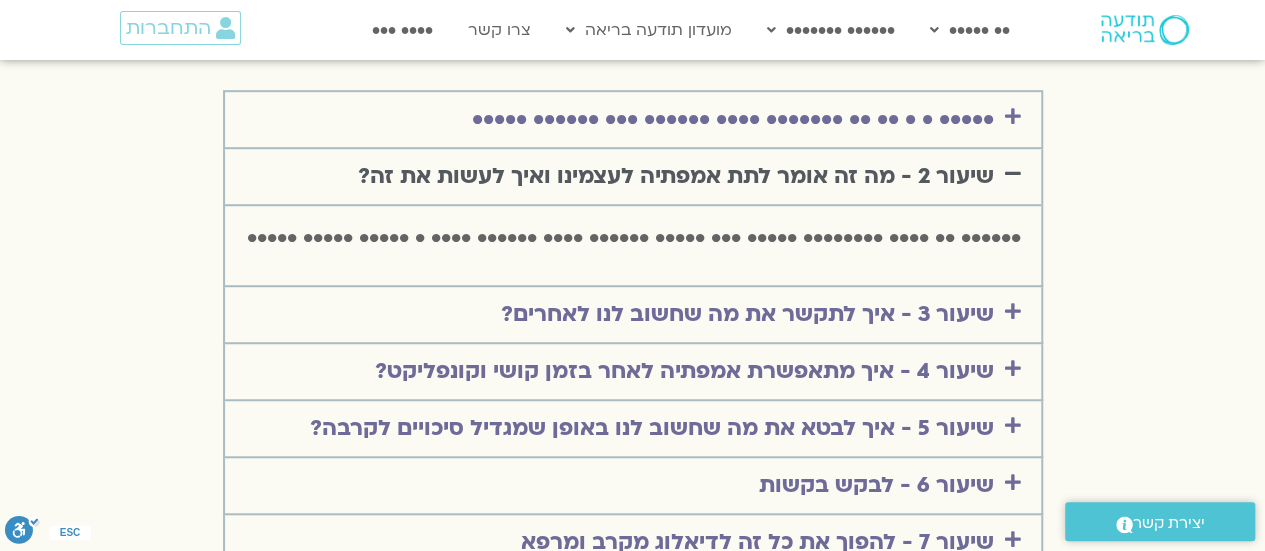 click at bounding box center (1013, 173) 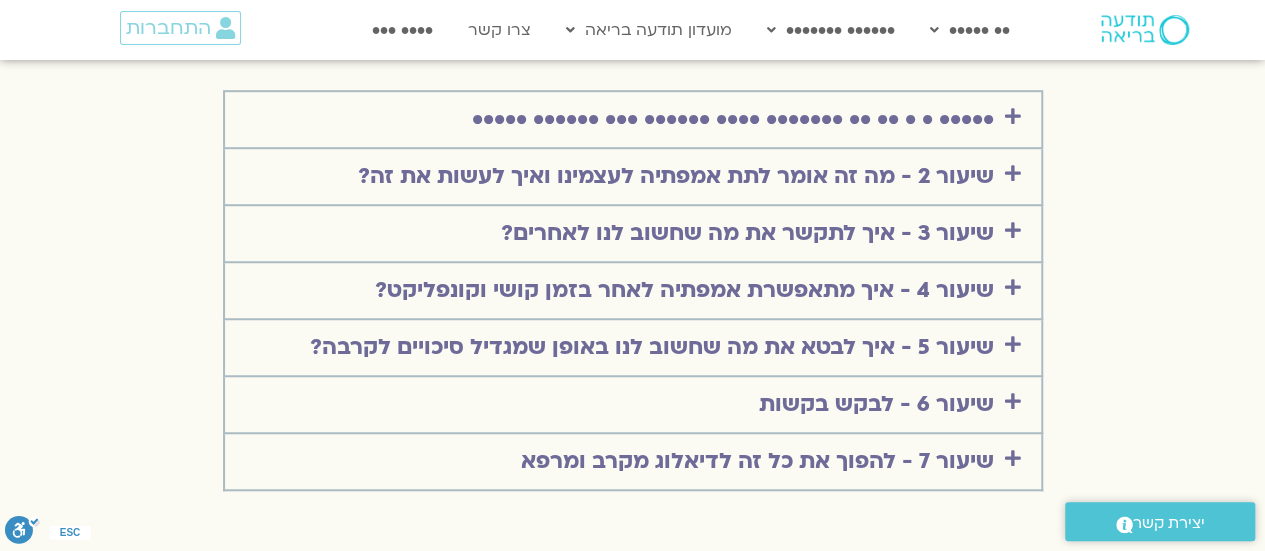 click at bounding box center (1013, 230) 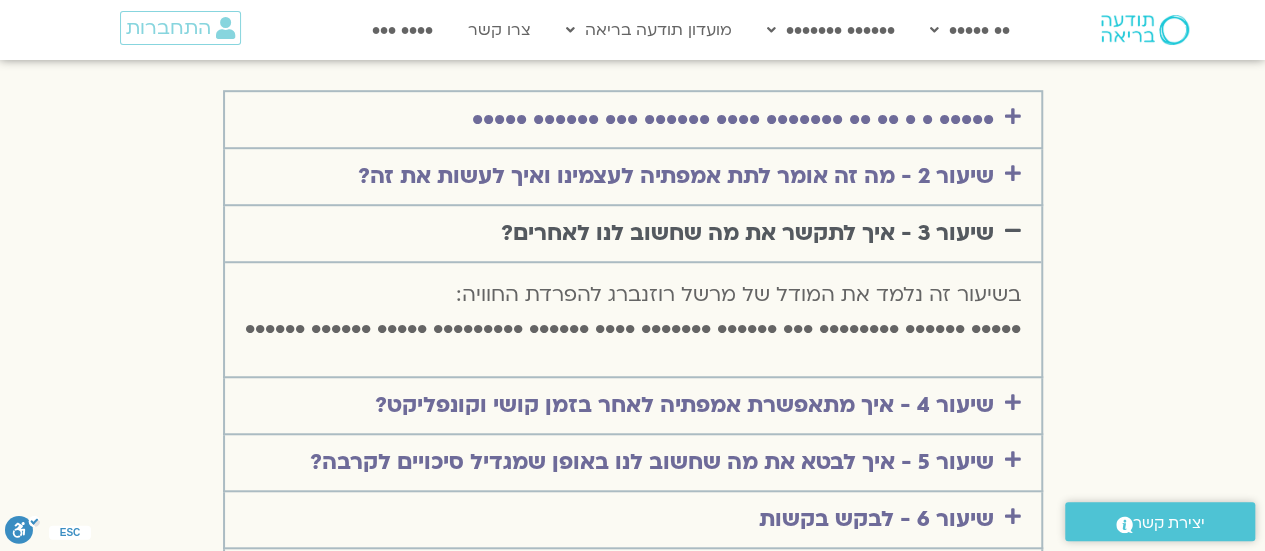click at bounding box center (1013, 230) 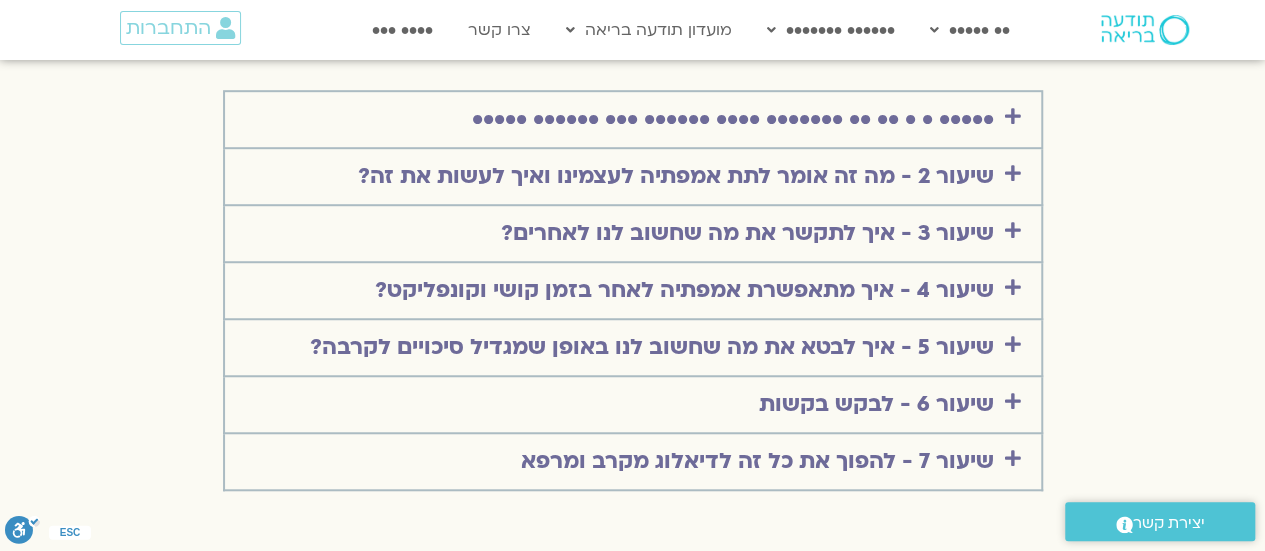 click at bounding box center [1013, 287] 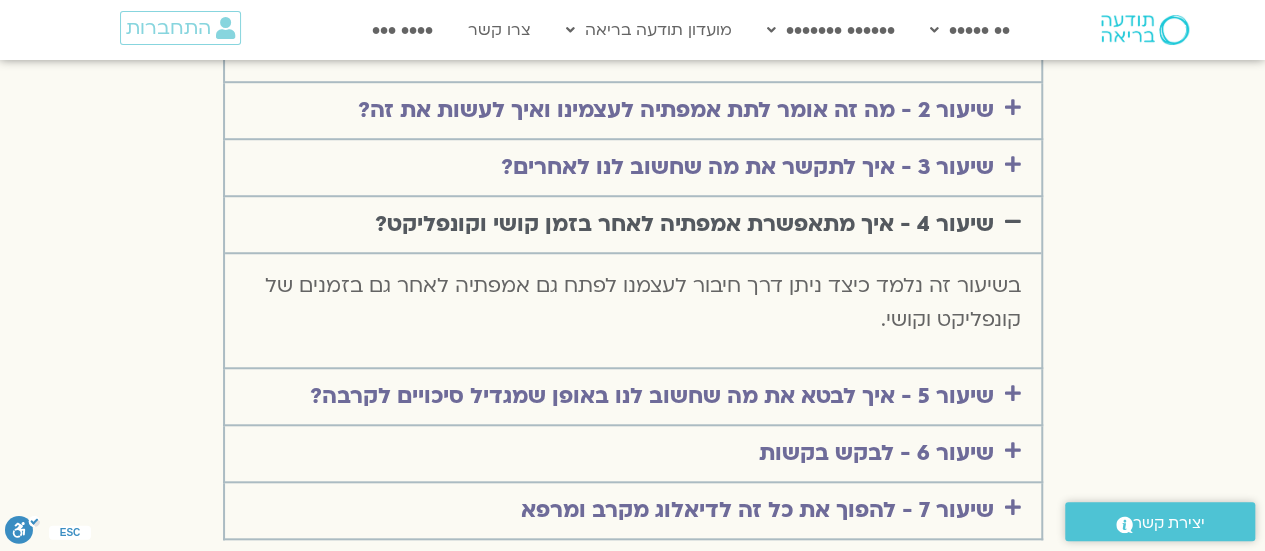 scroll, scrollTop: 4533, scrollLeft: 0, axis: vertical 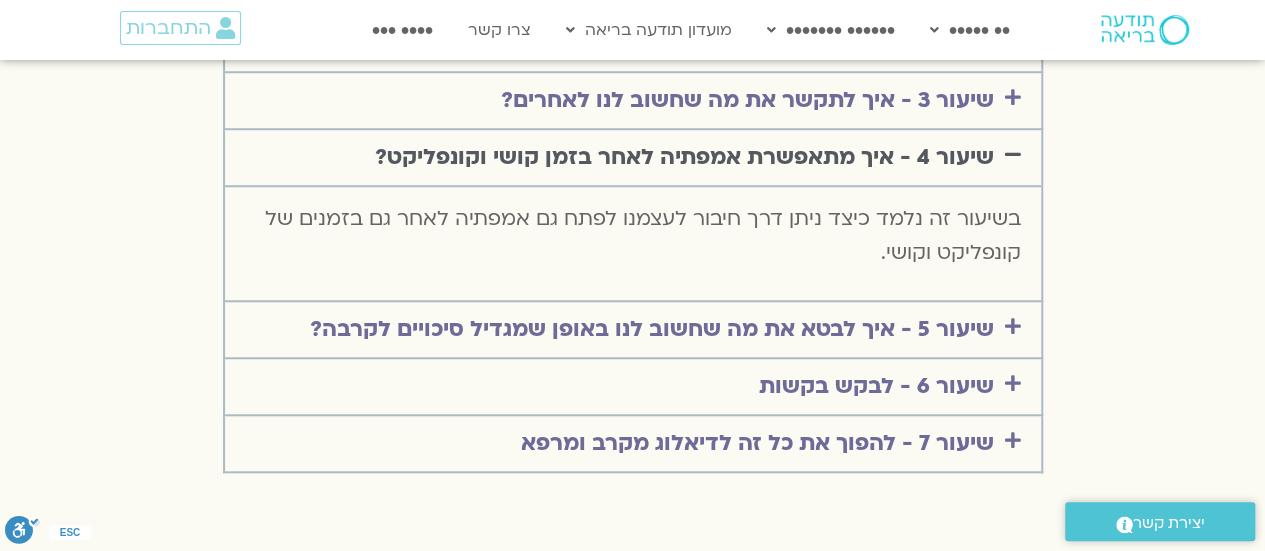 click at bounding box center [1013, 154] 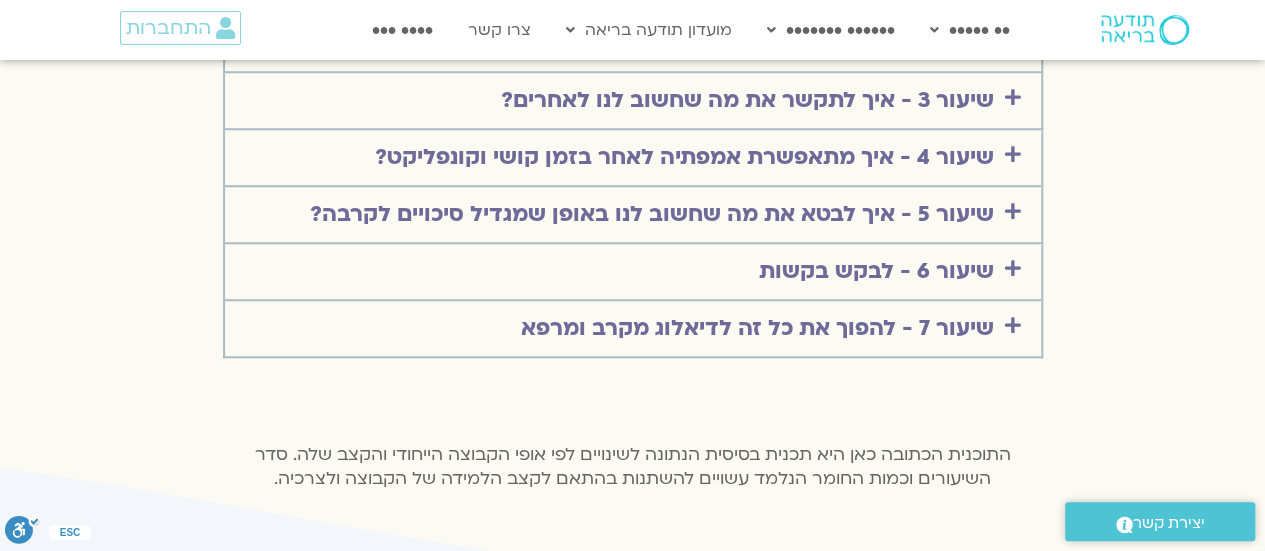 click at bounding box center [1013, 211] 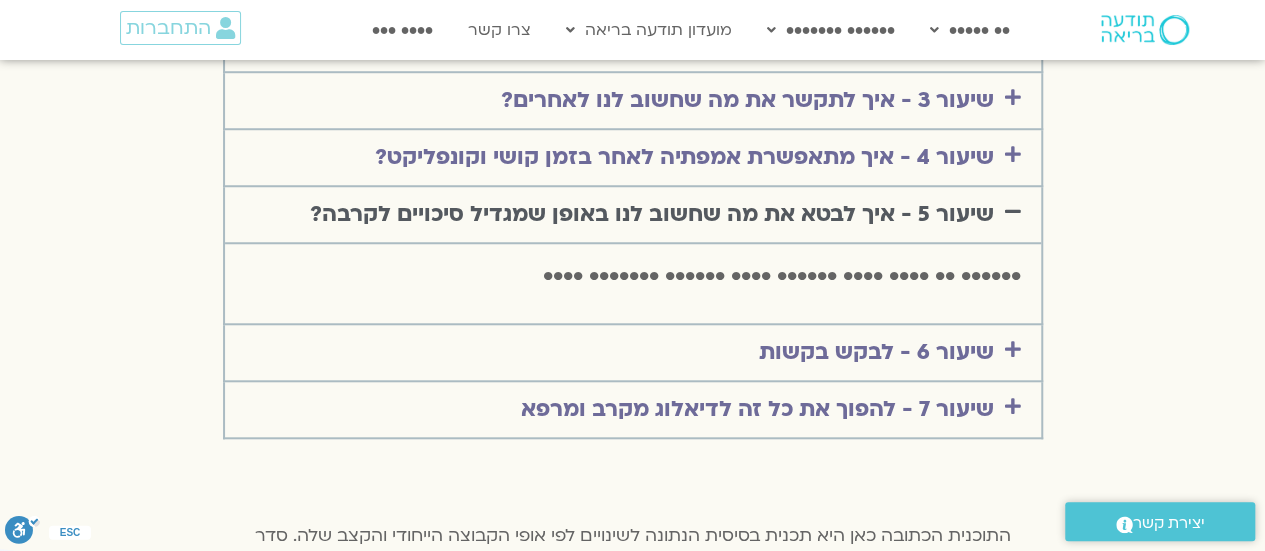 click at bounding box center [1013, 211] 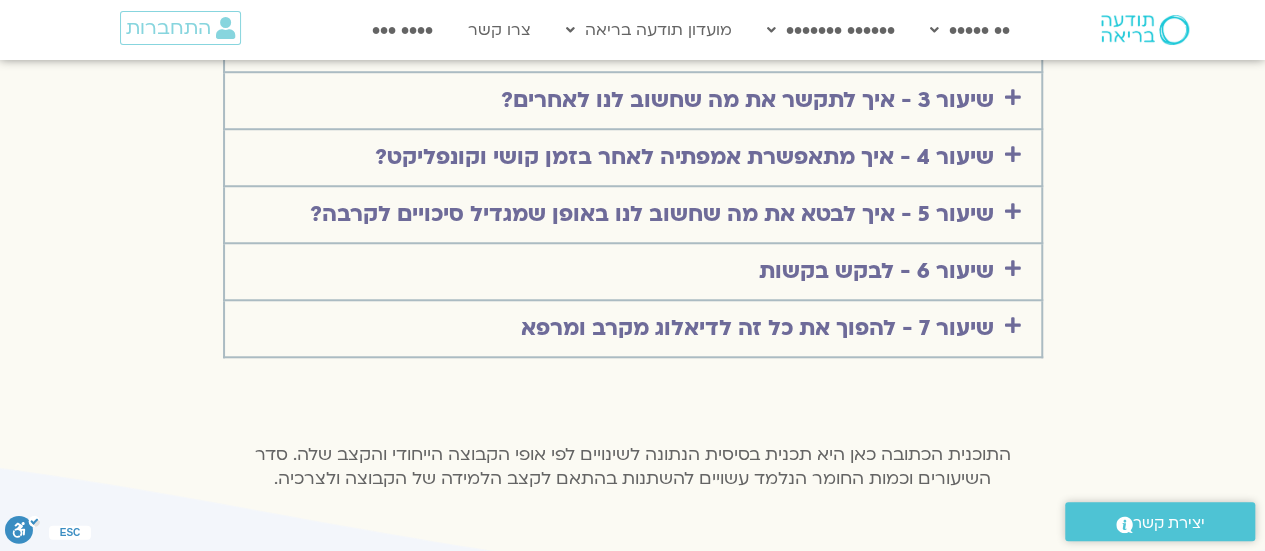 click at bounding box center [1013, 268] 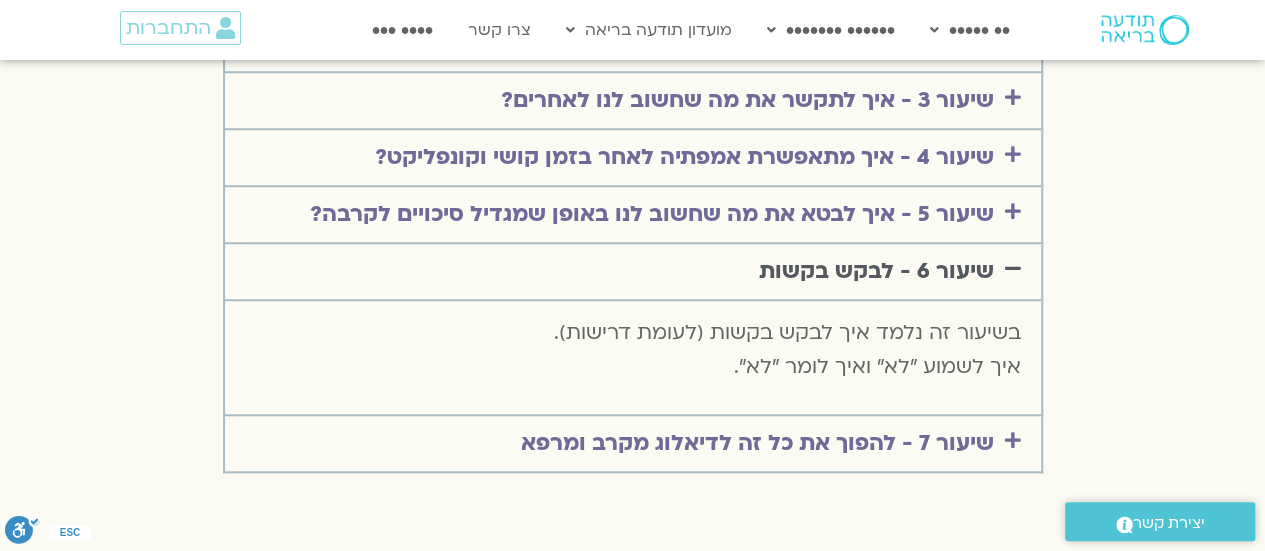 click at bounding box center [1013, 268] 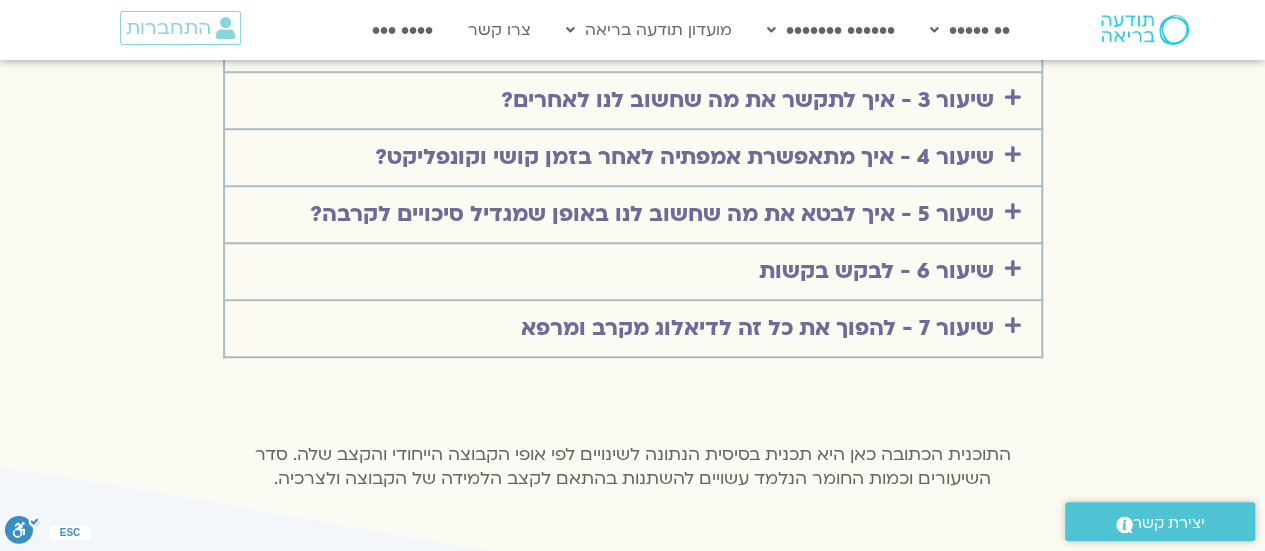click at bounding box center (1013, 325) 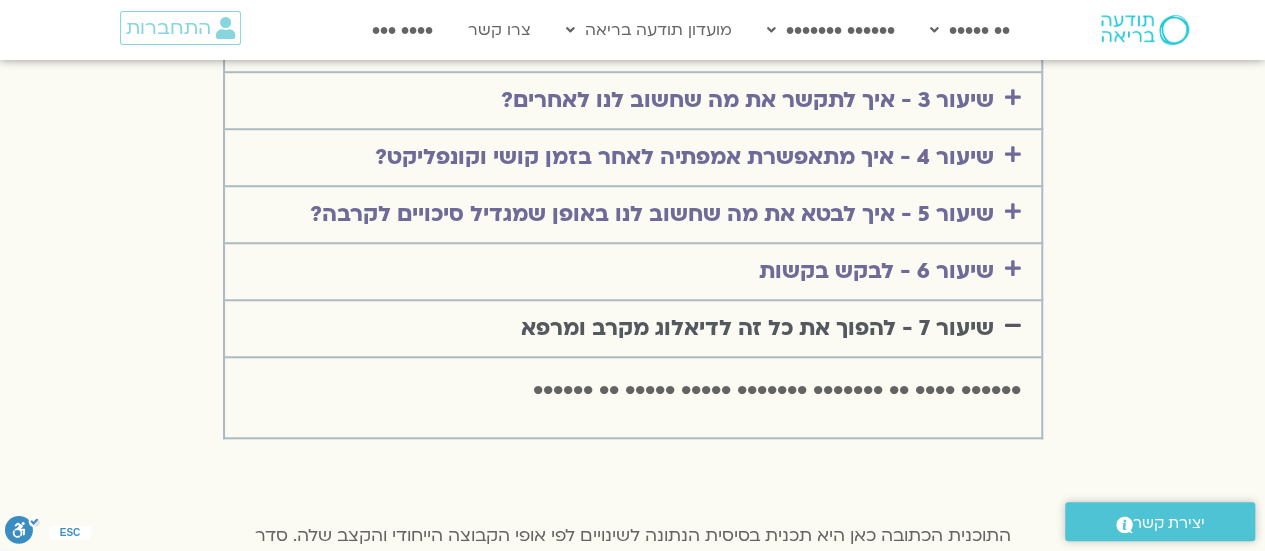 click at bounding box center [1013, 325] 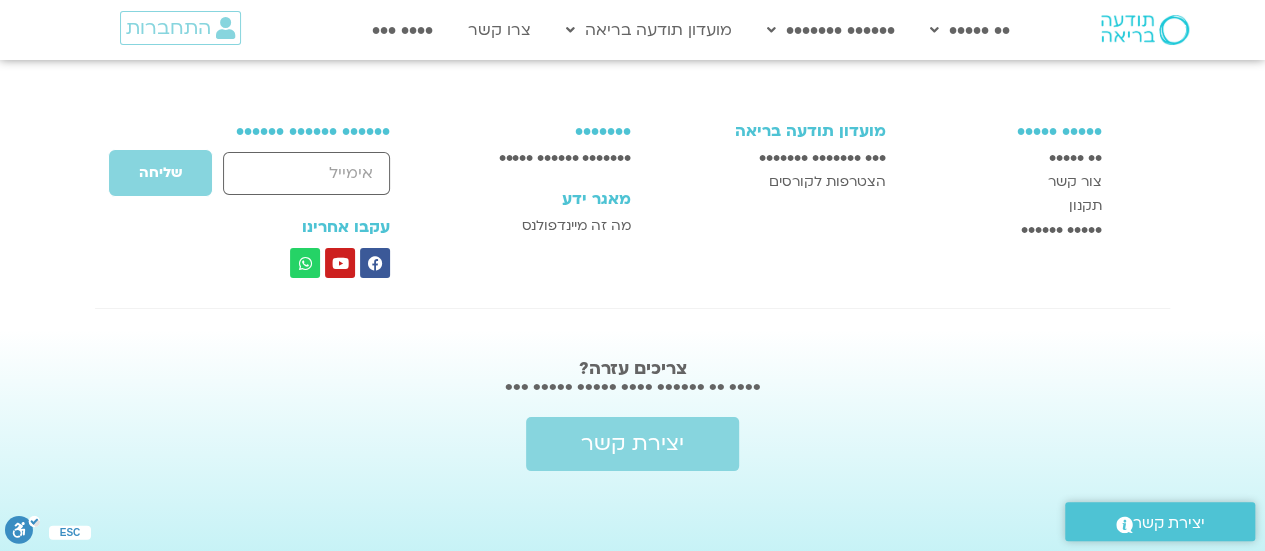 scroll, scrollTop: 7610, scrollLeft: 0, axis: vertical 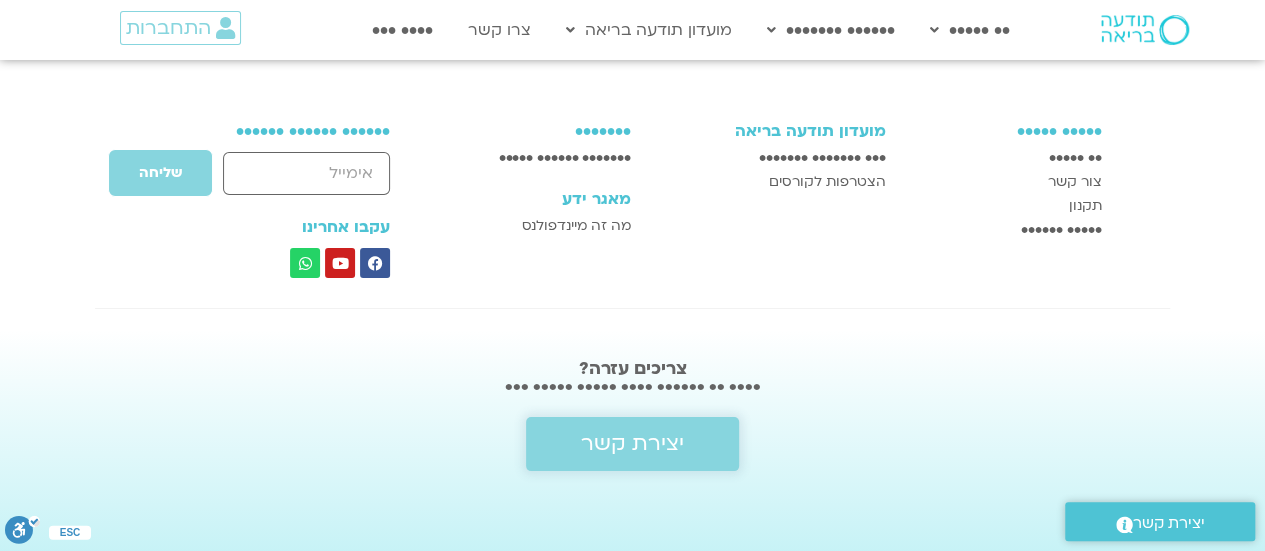 click on "יצירת קשר" at bounding box center (632, 444) 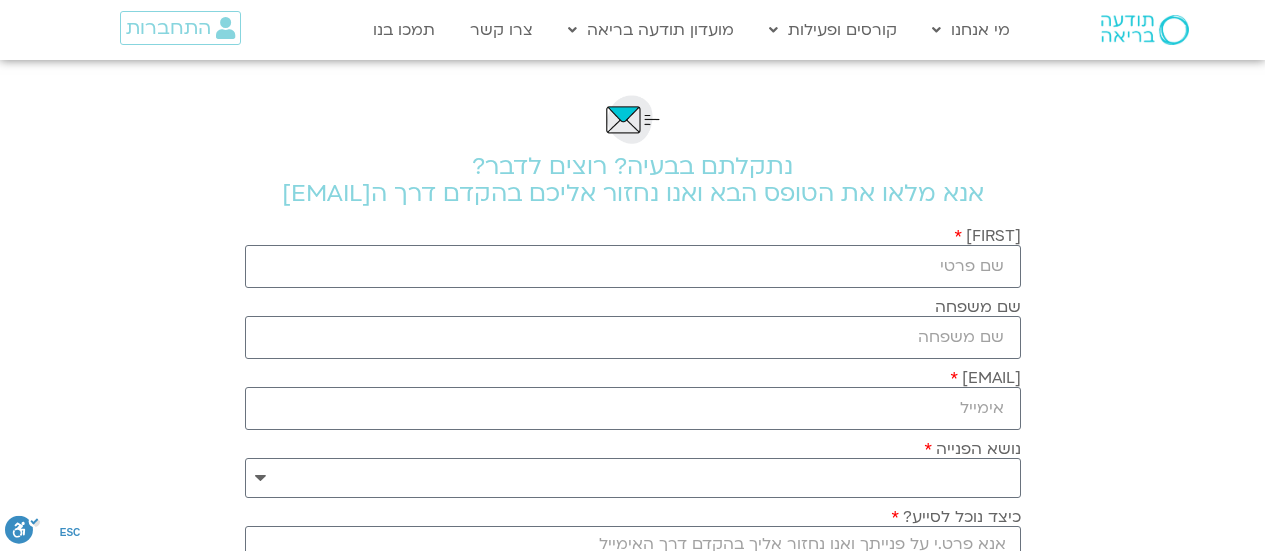 scroll, scrollTop: 354, scrollLeft: 0, axis: vertical 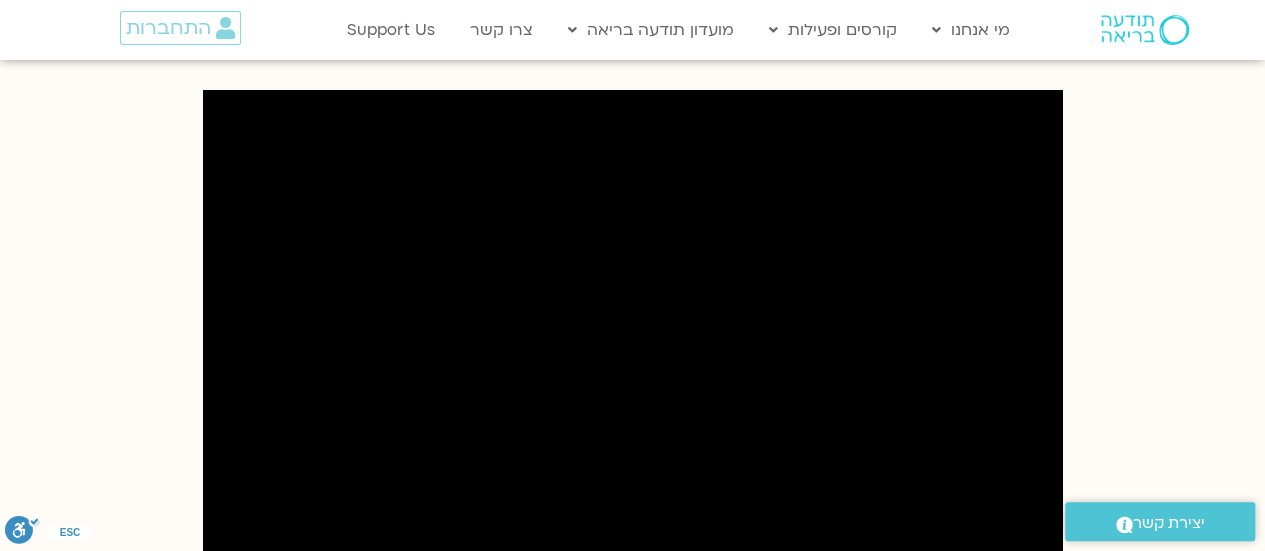 click on "נעמיק  לתוך החוכמה העמוקה של כיצד לראות את ההזדמנויות של תהליך ההחלמה והשיקום, ואת האפשרות לעשות את השינויים הנדרשים כדי לחיות את החיים שאנחנו באמת רוצים לחיות.
נכיר דרכי התמודדות נפשית ותודעתית שמחלה ומשבר מזמינים אותנו אליהן, מתוך תפיסה הוליסטית.
החלמה אינה משהו שנגמר. היא רלוונטית תמיד, ולרבים מאיתנו במיוחד בימים אלו.   "תודעת החלמה",  מזמינה אותנו להתבוננות בשינויים שעברנו, במתנות ובכוחות שקיבלנו במהלך ההתמודדות, כמו גם לקבל שפה וכלים חדשים לצמיחה שעוד מתבקשת מאיתנו בצעדים הבאים בחיינו." at bounding box center [632, 306] 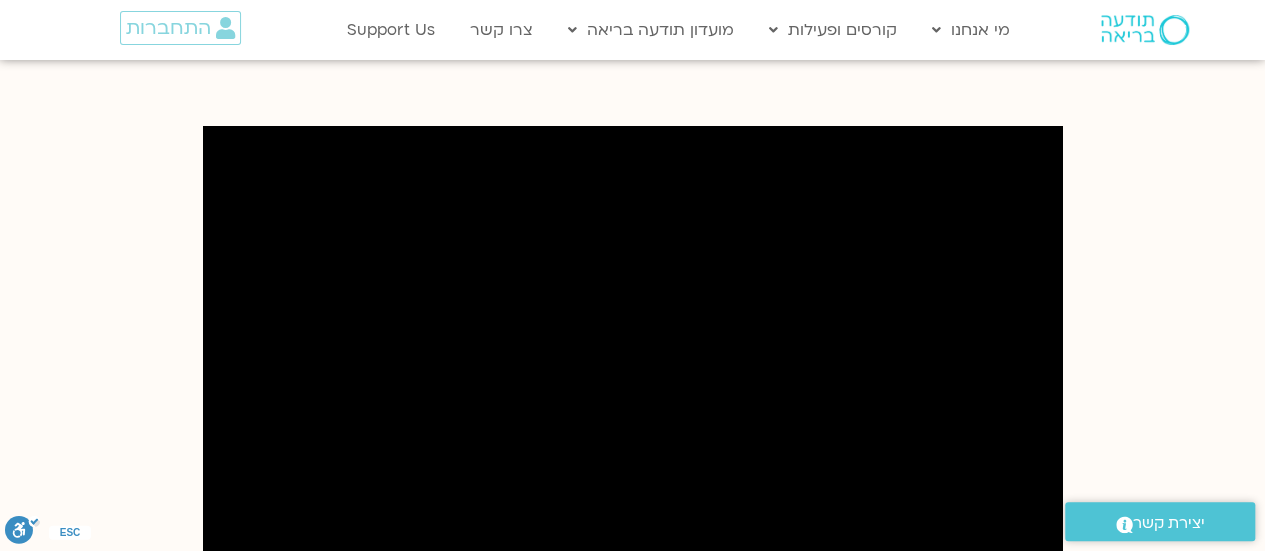 scroll, scrollTop: 733, scrollLeft: 0, axis: vertical 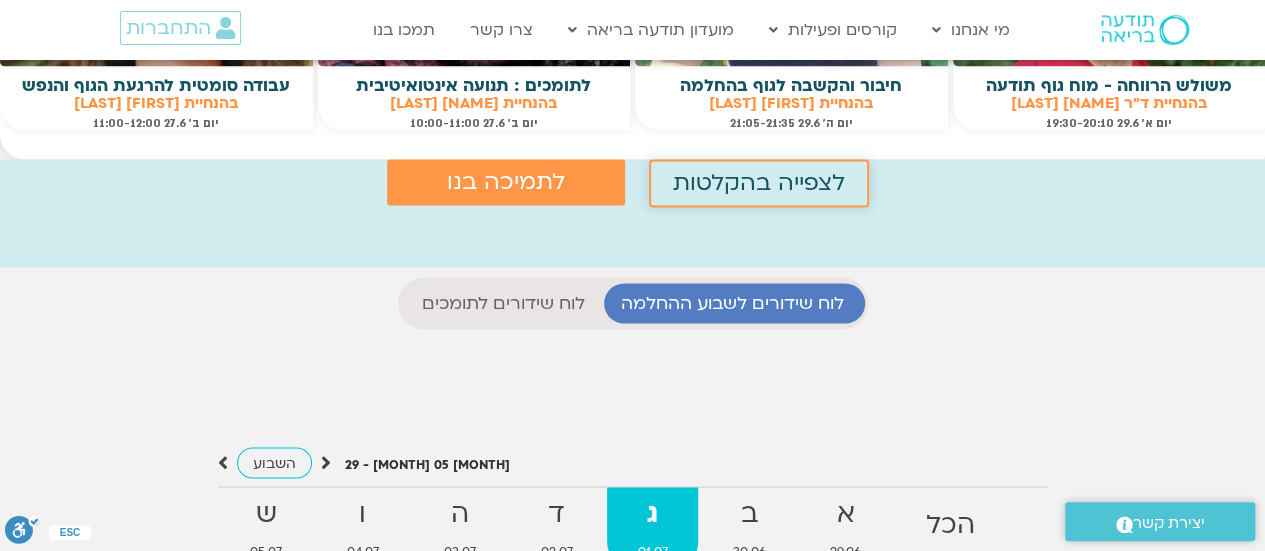 click on "לצפייה בהקלטות" at bounding box center (759, 183) 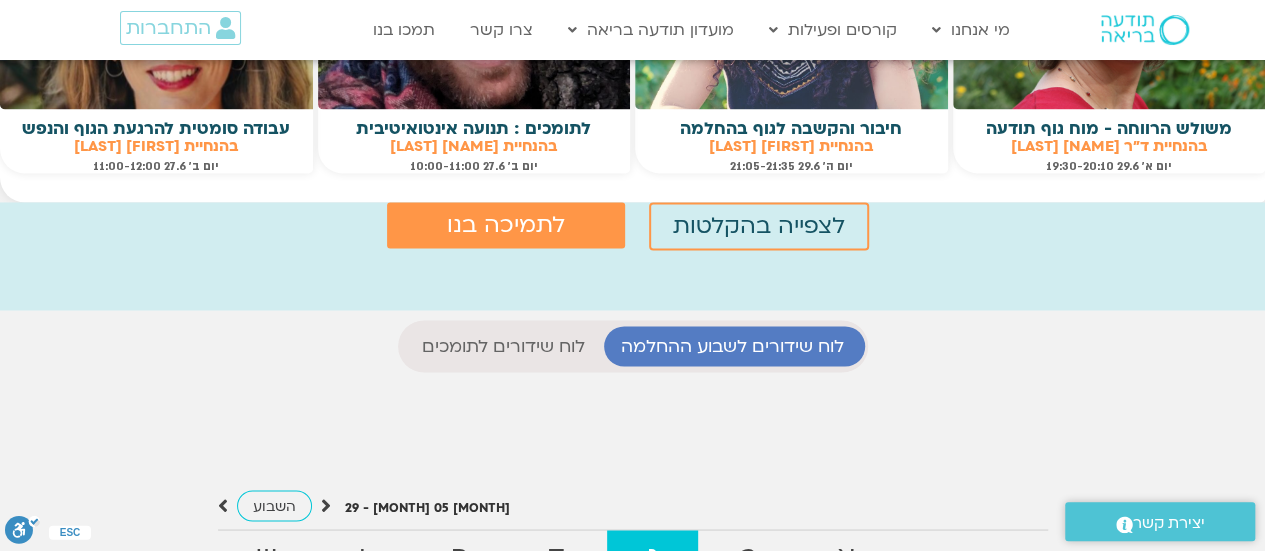 scroll, scrollTop: 1533, scrollLeft: 0, axis: vertical 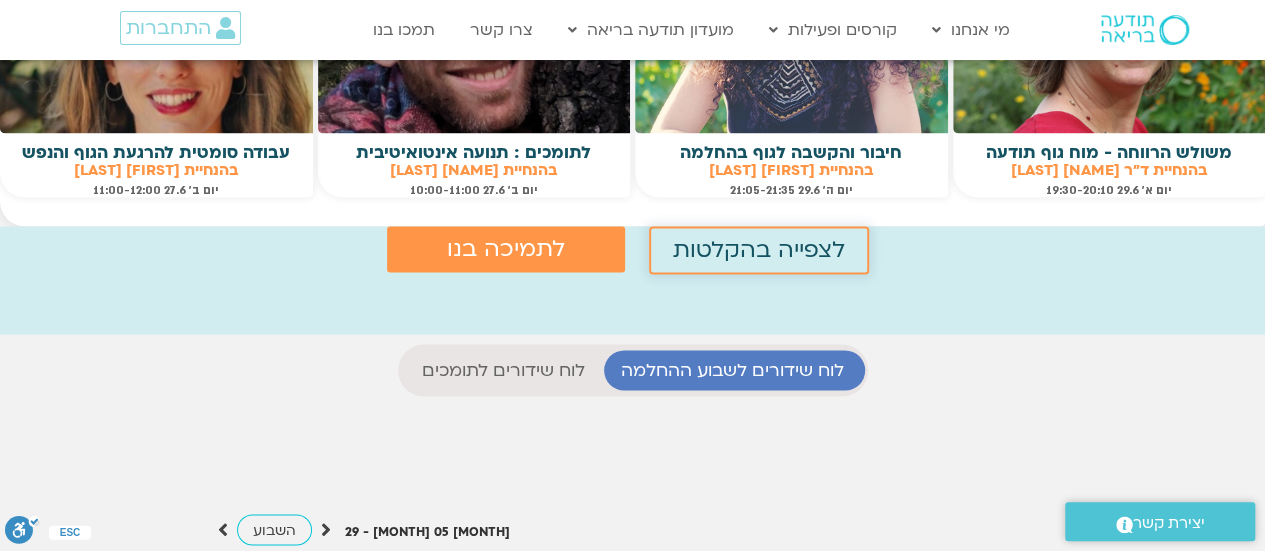 click on "לצפייה בהקלטות" at bounding box center [759, 250] 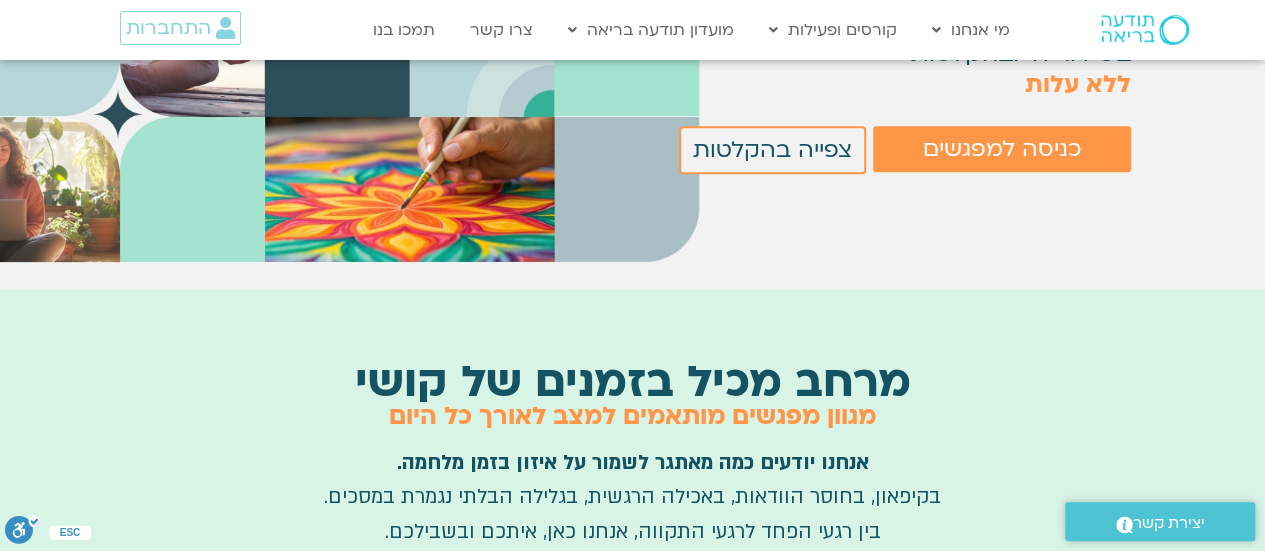 scroll, scrollTop: 333, scrollLeft: 0, axis: vertical 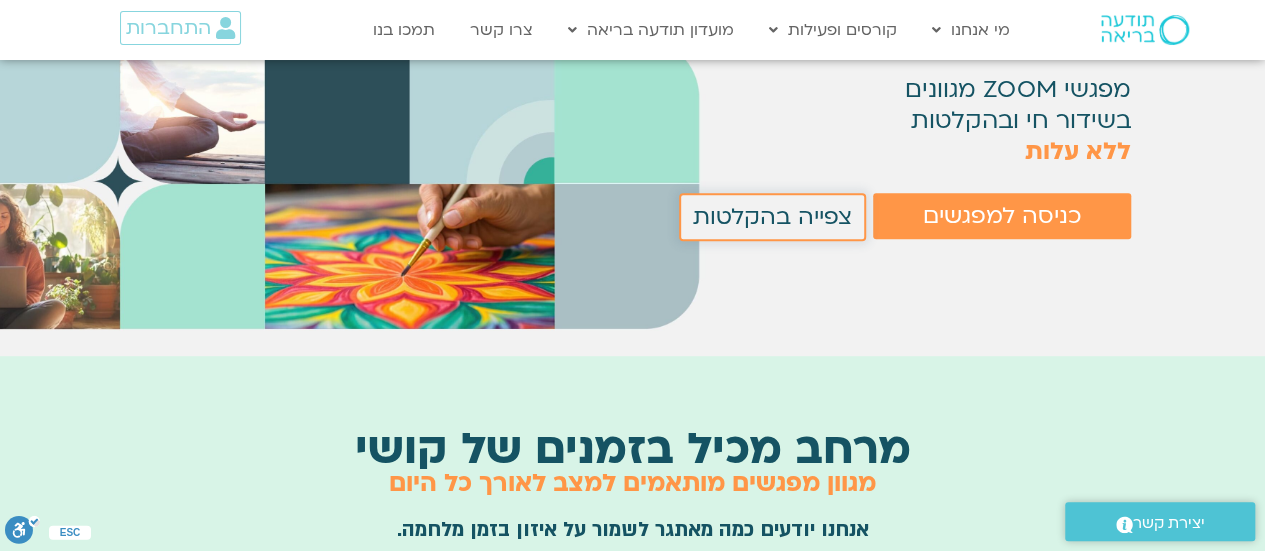 click on "צפייה בהקלטות" at bounding box center (772, 217) 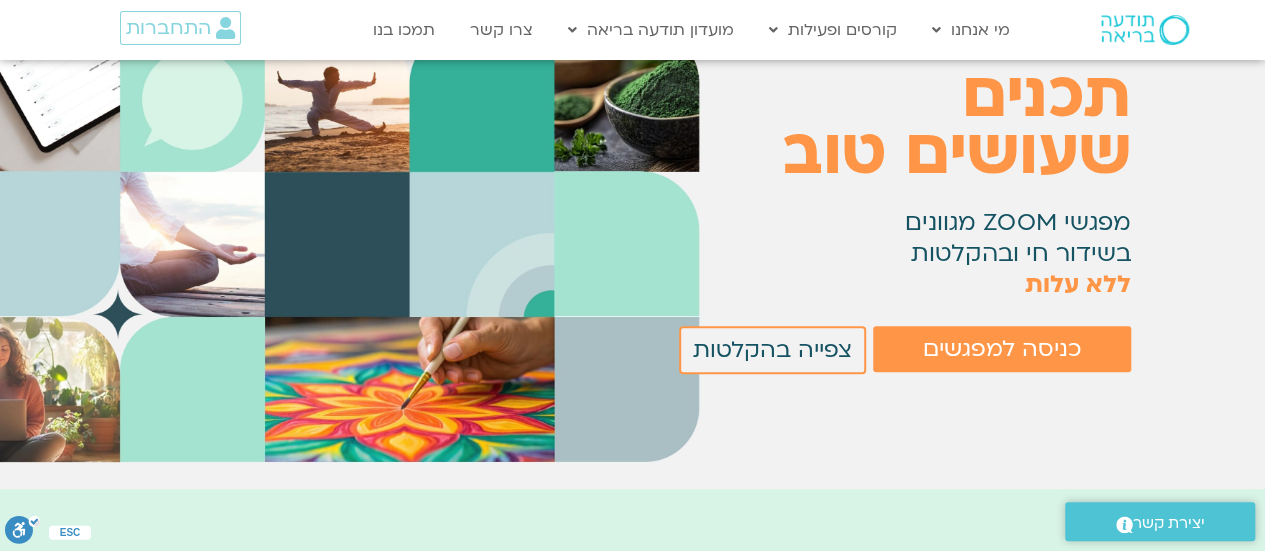 scroll, scrollTop: 200, scrollLeft: 0, axis: vertical 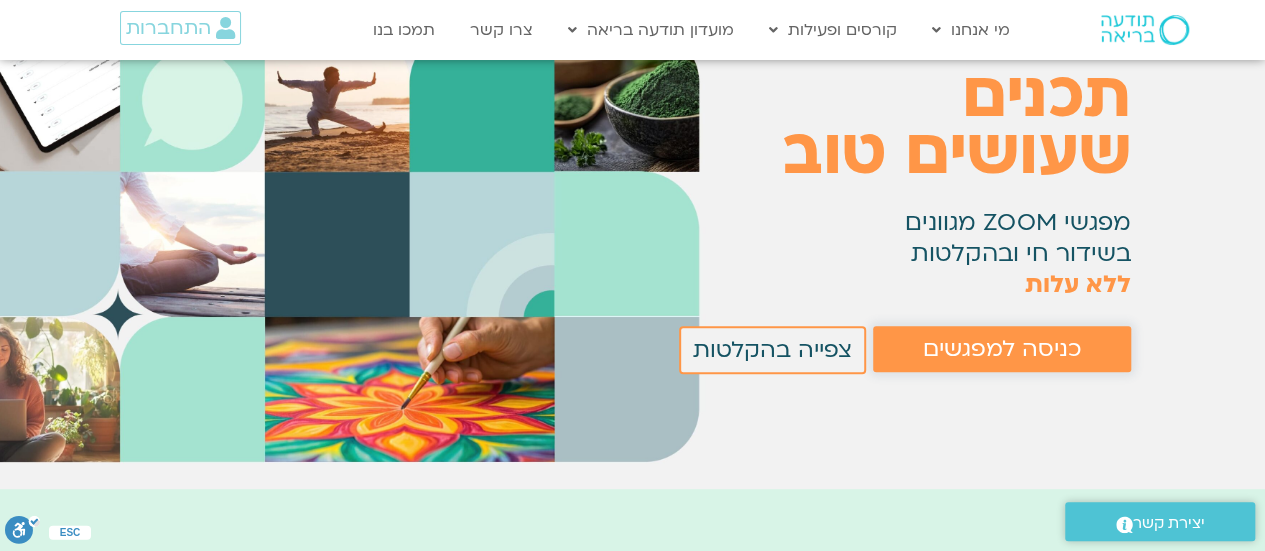 click on "כניסה למפגשים" at bounding box center (1002, 349) 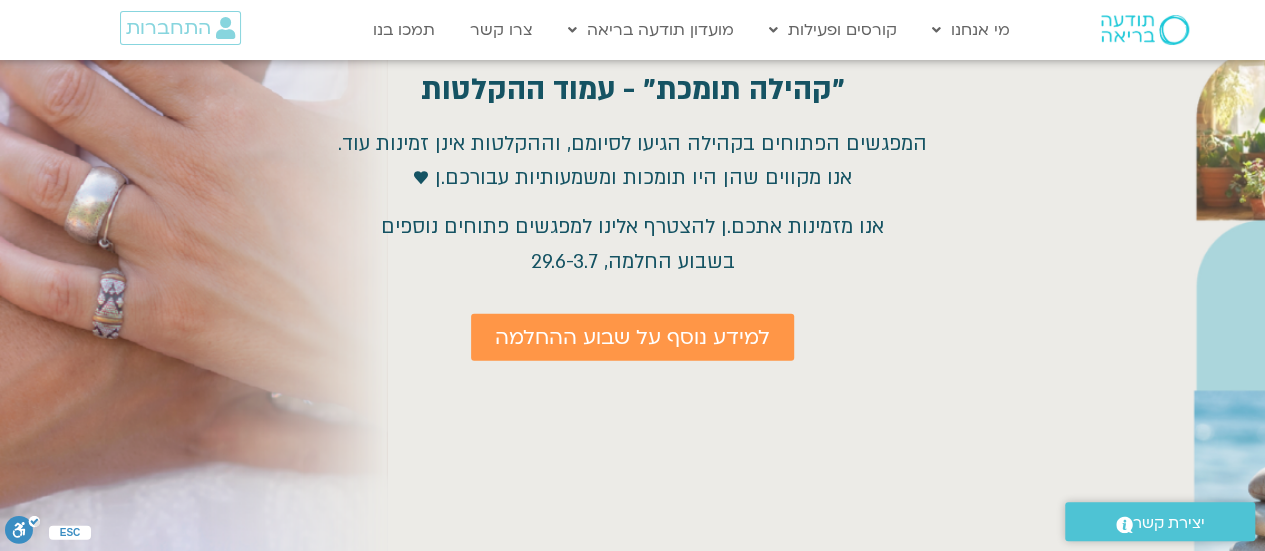 scroll, scrollTop: 2812, scrollLeft: 0, axis: vertical 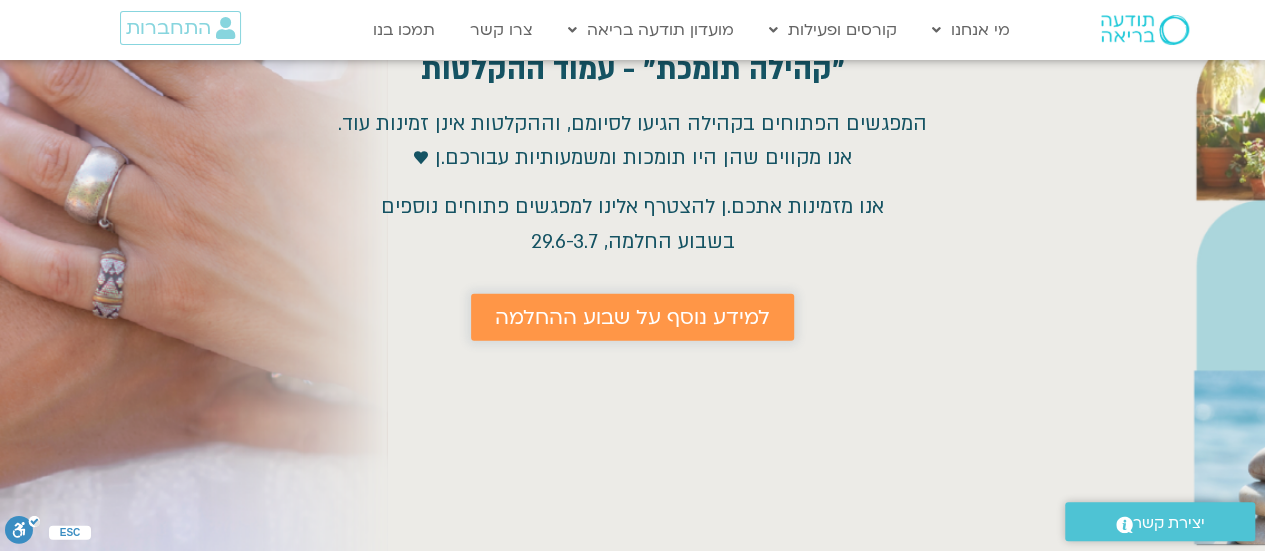 click on "למידע נוסף על שבוע ההחלמה" at bounding box center [632, 317] 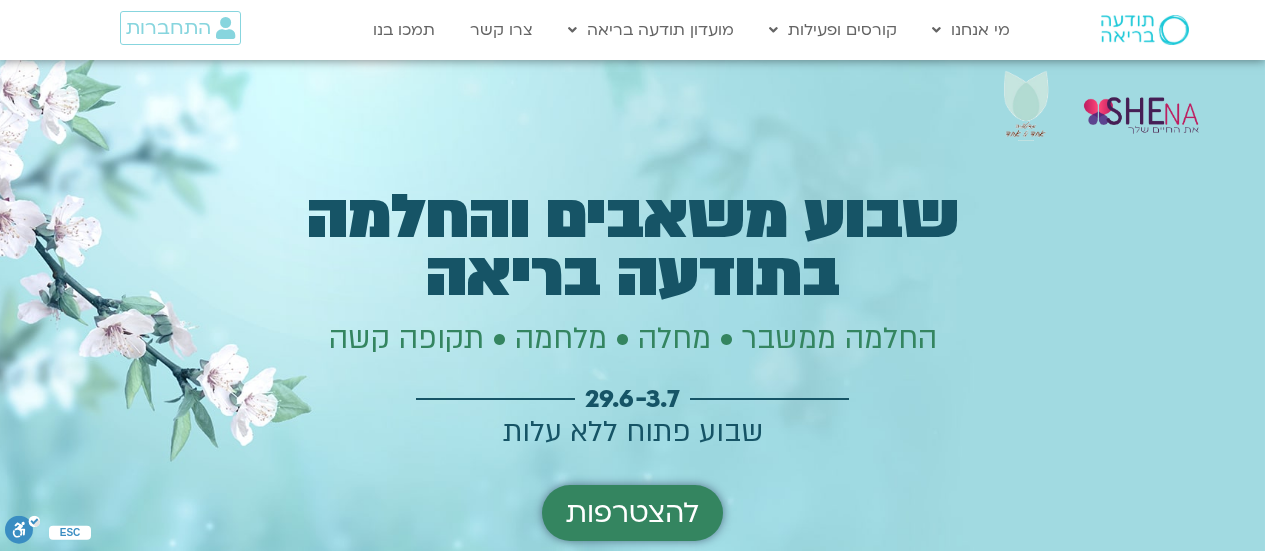 scroll, scrollTop: 0, scrollLeft: 0, axis: both 